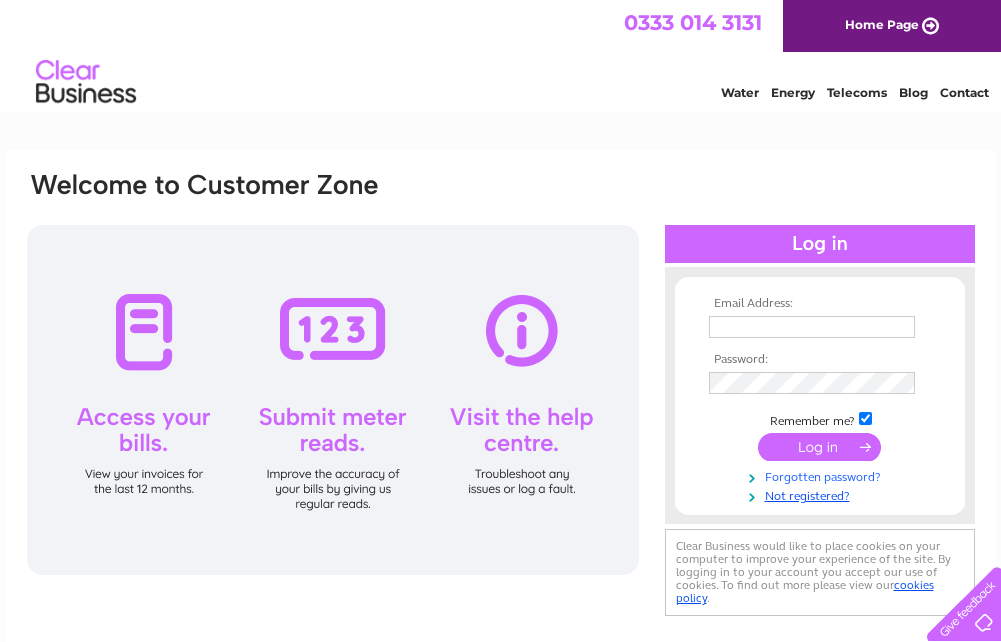 scroll, scrollTop: 0, scrollLeft: 0, axis: both 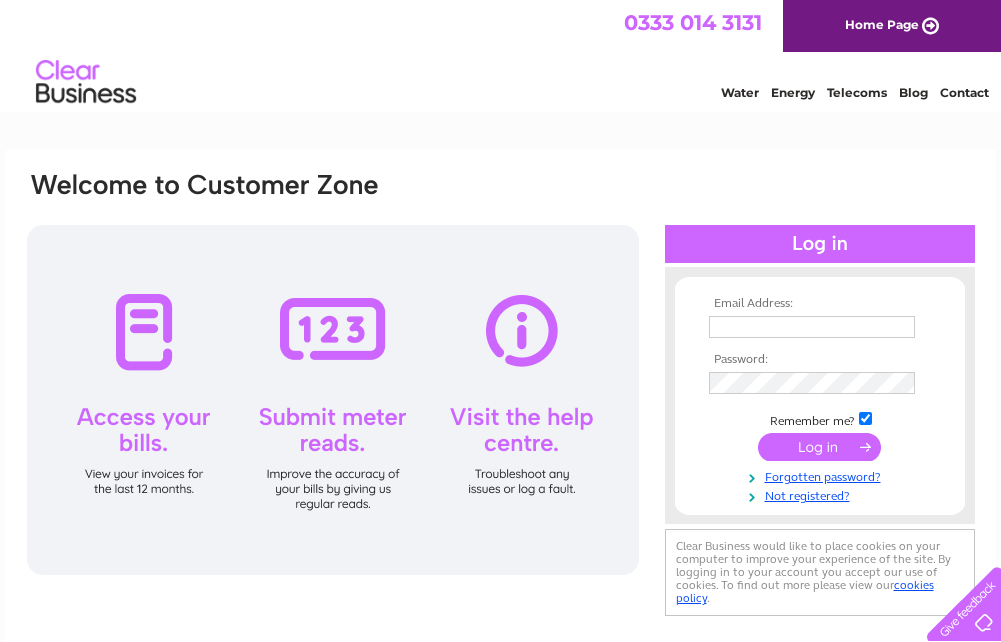 type on "[USERNAME]@[DOMAIN].[TLD]" 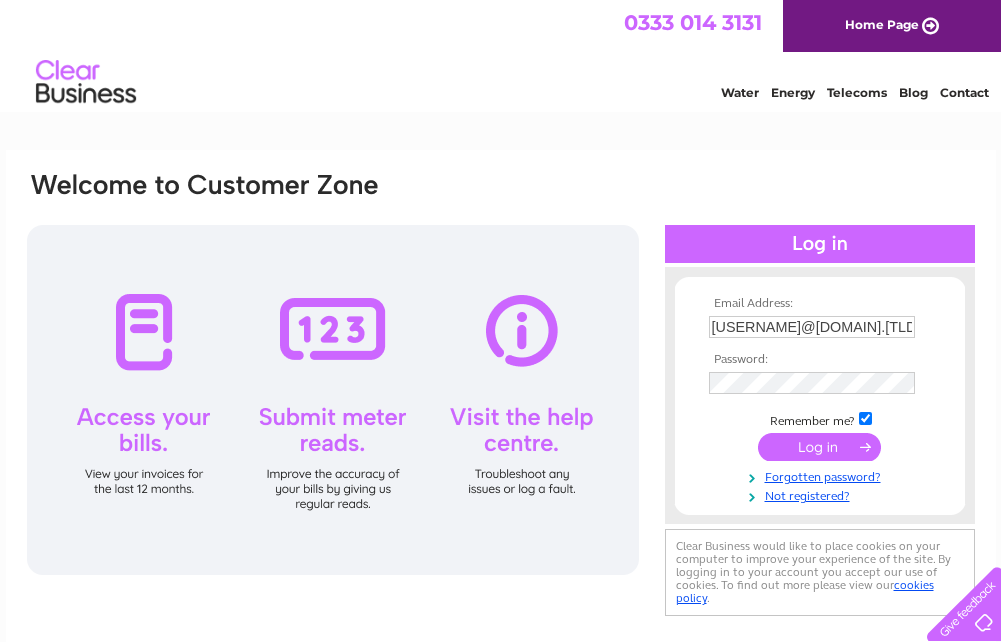 drag, startPoint x: 798, startPoint y: 442, endPoint x: 813, endPoint y: 458, distance: 21.931713 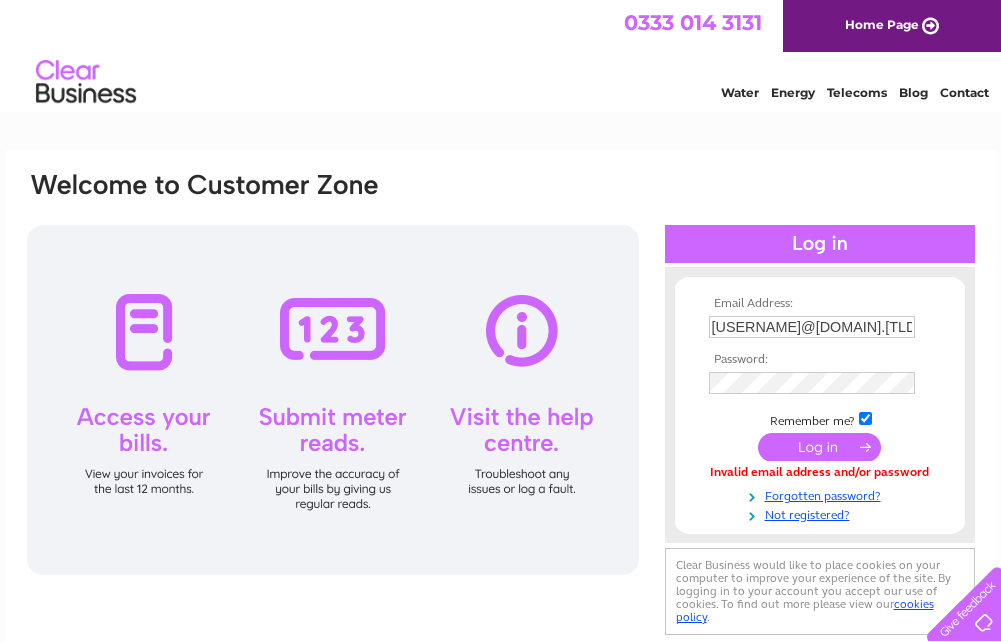 scroll, scrollTop: 0, scrollLeft: 0, axis: both 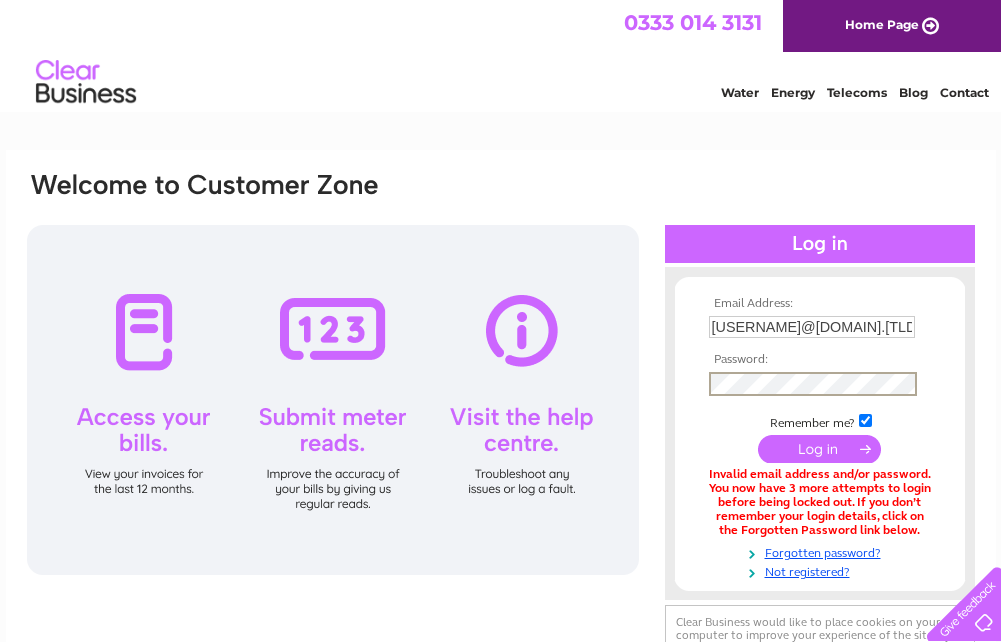 click at bounding box center [819, 449] 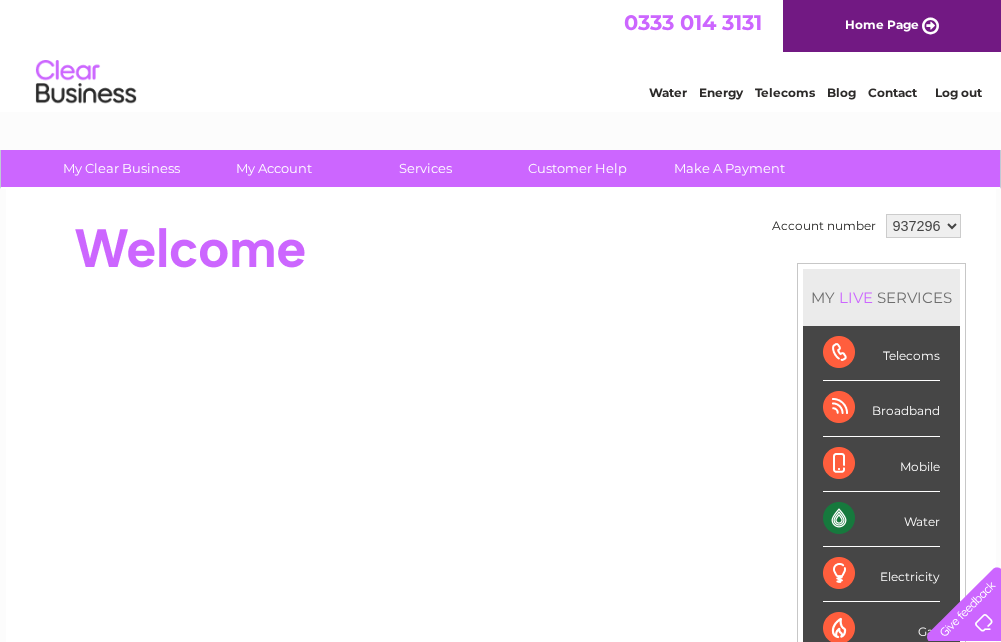 scroll, scrollTop: 0, scrollLeft: 0, axis: both 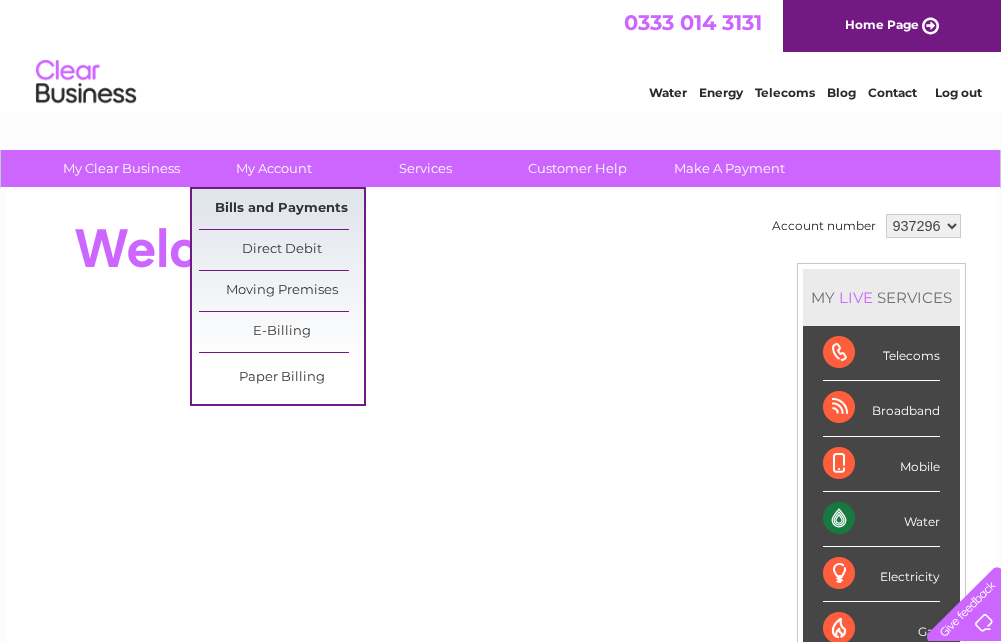 click on "Bills and Payments" at bounding box center (281, 209) 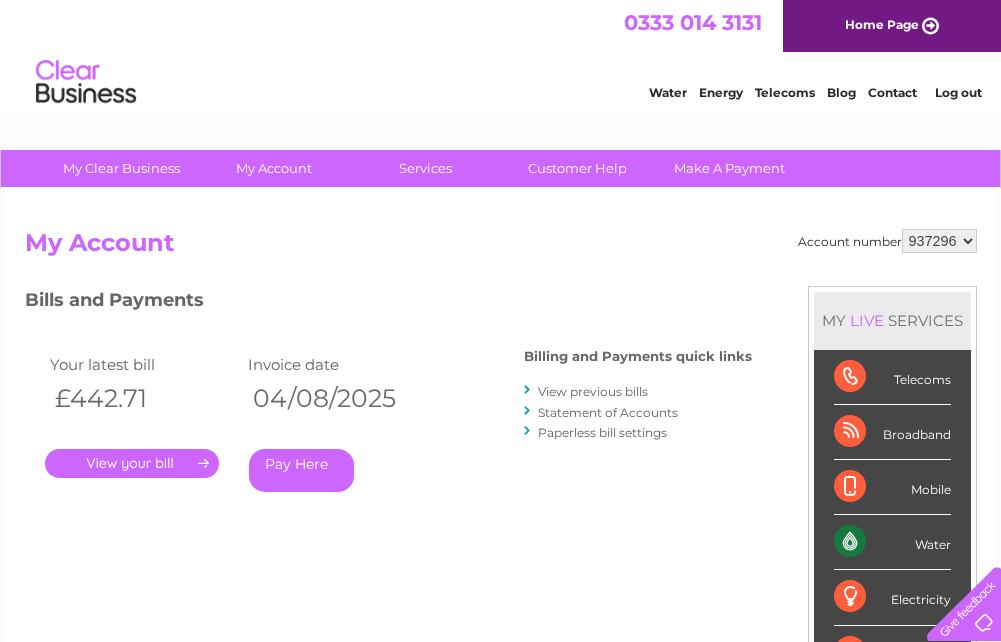 scroll, scrollTop: 0, scrollLeft: 0, axis: both 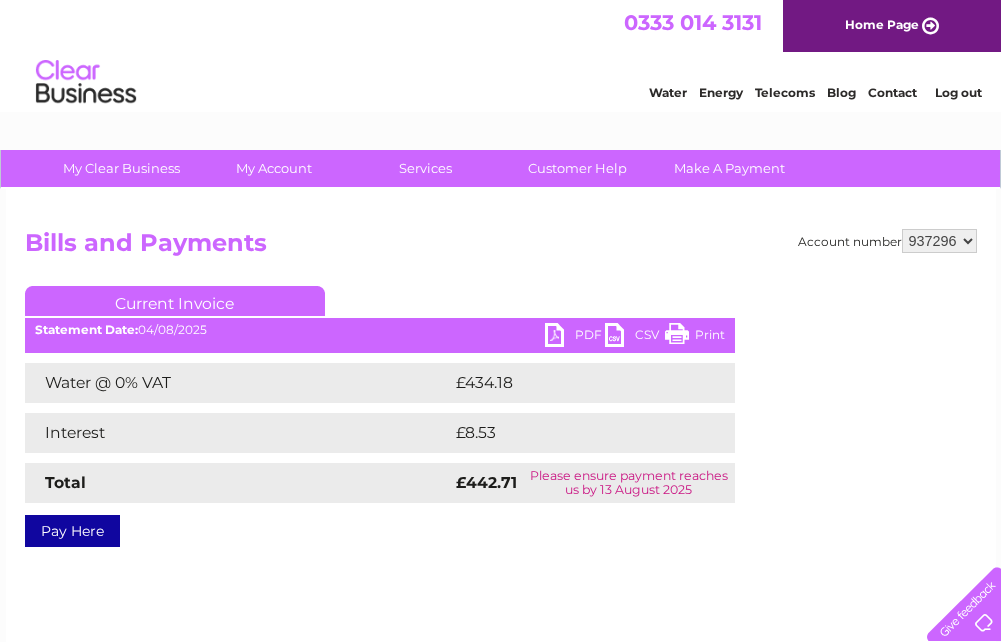 click on "PDF" at bounding box center (575, 337) 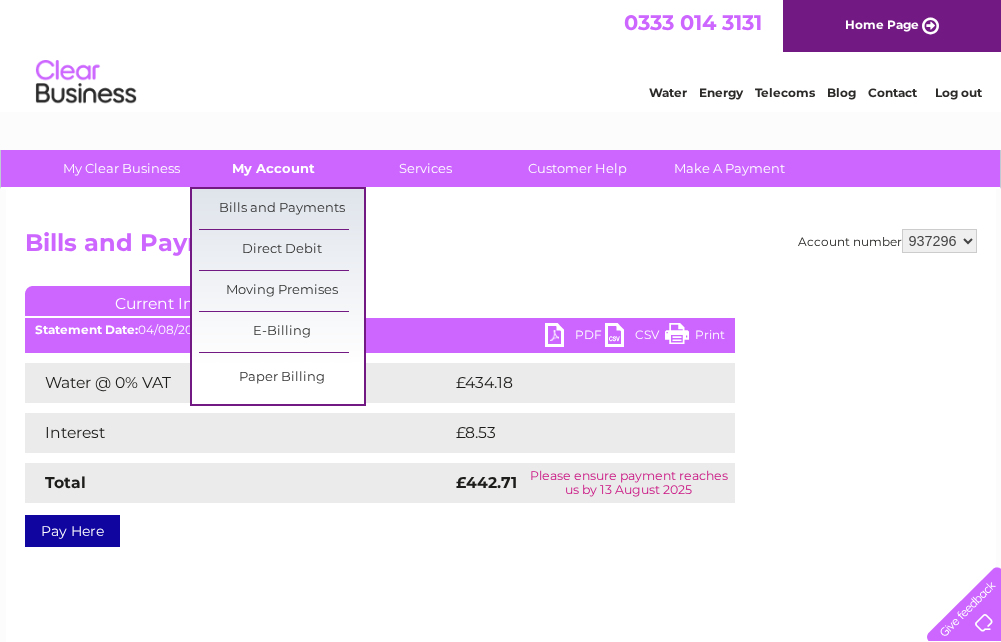 click on "My Account" at bounding box center (273, 168) 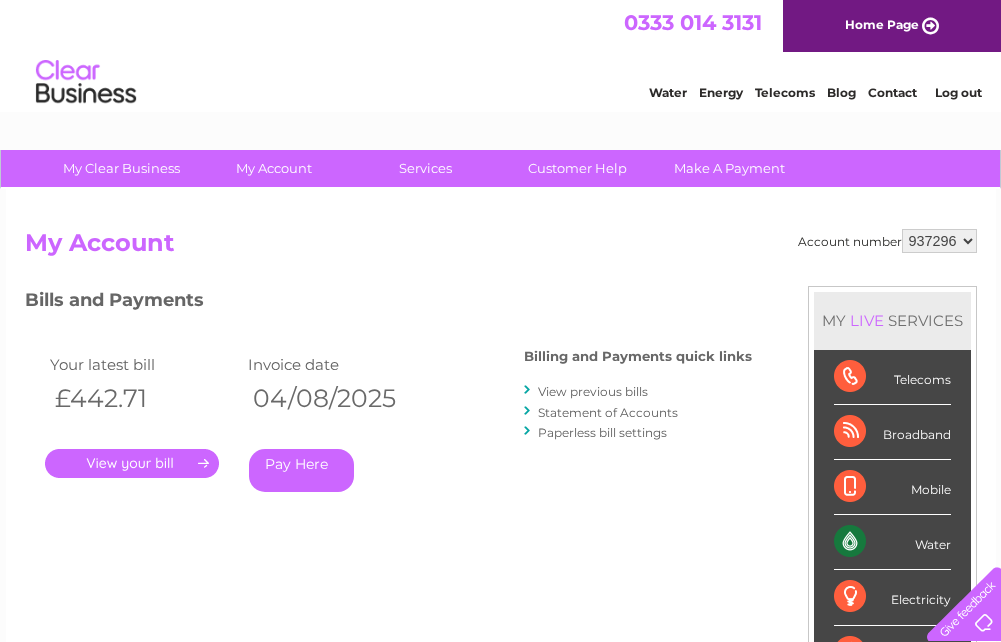scroll, scrollTop: 0, scrollLeft: 0, axis: both 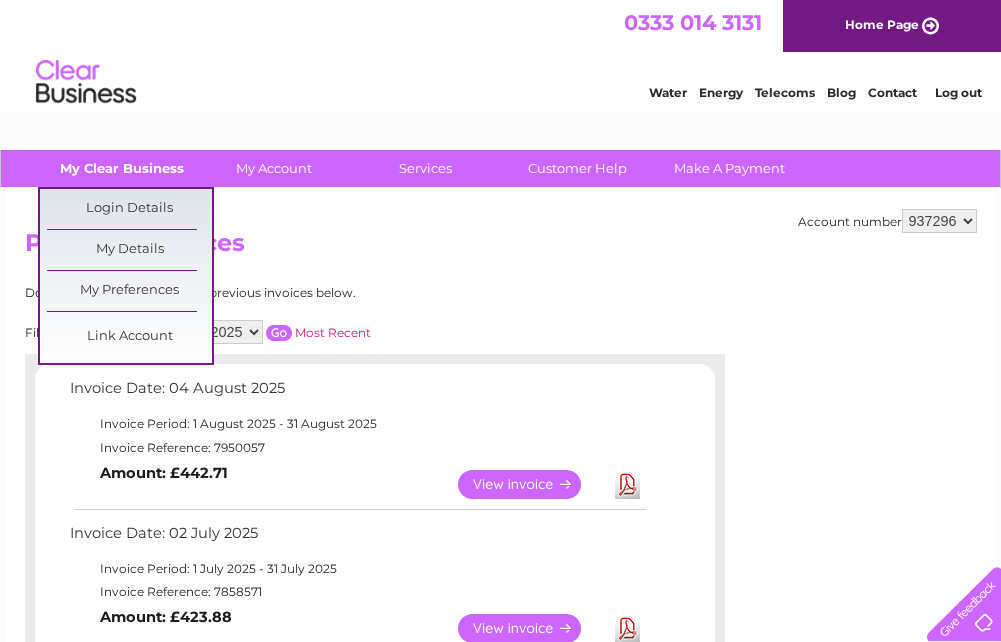 click on "My Clear Business" at bounding box center [121, 168] 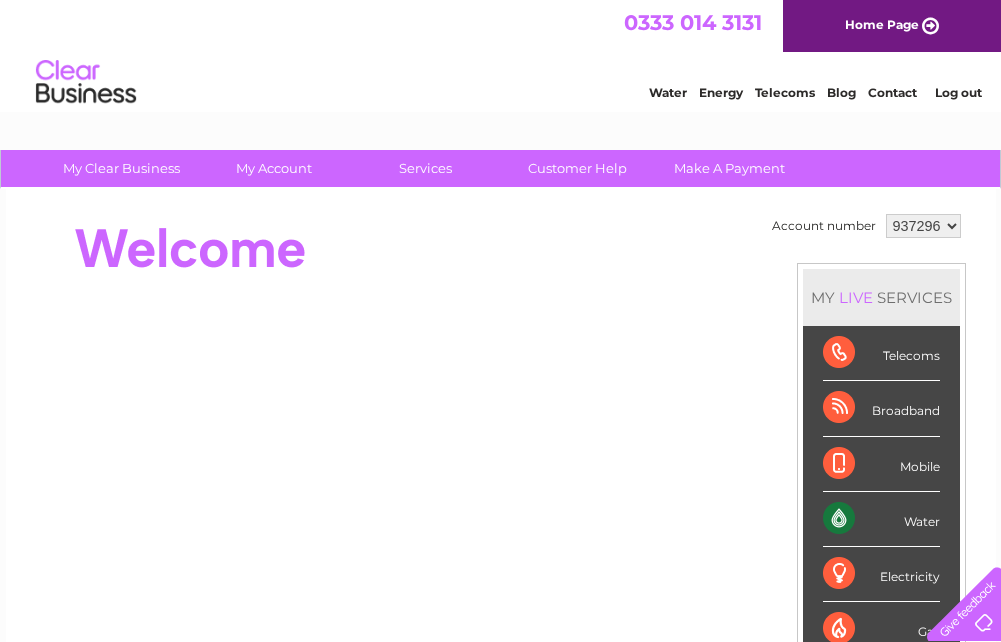scroll, scrollTop: 0, scrollLeft: 0, axis: both 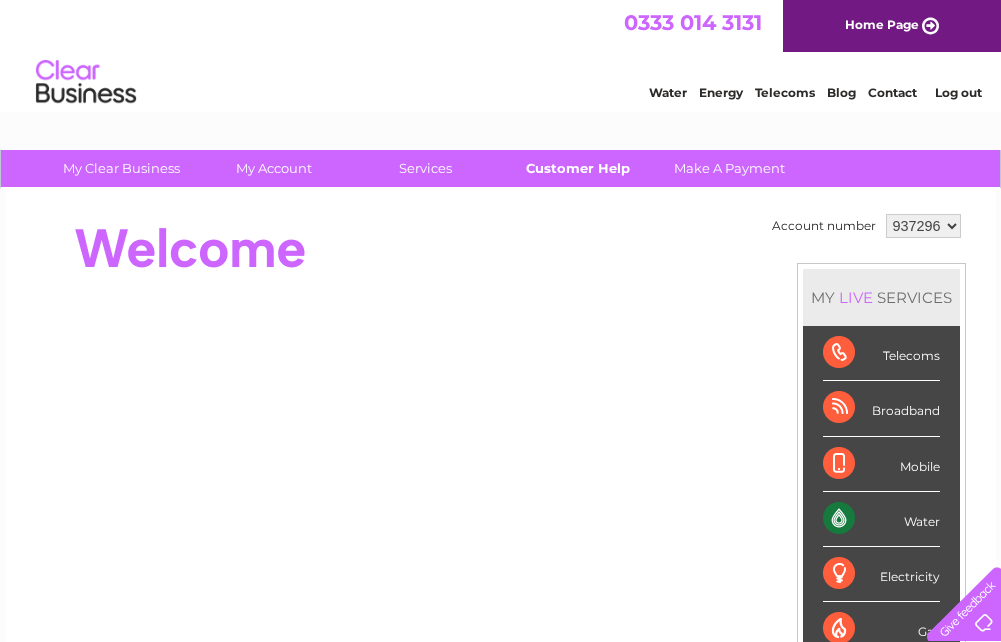 click on "Customer Help" at bounding box center (577, 168) 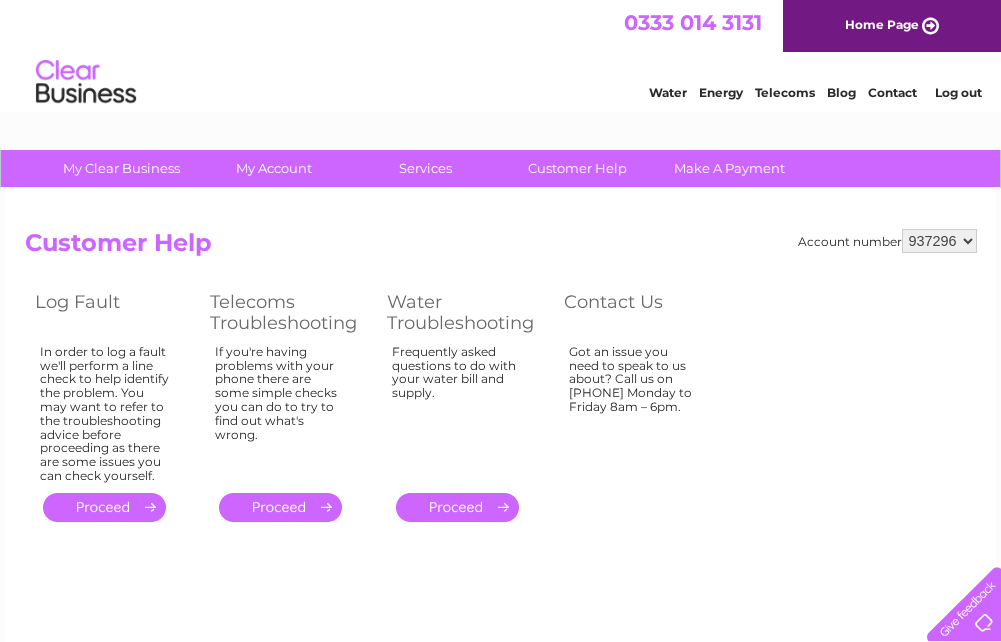scroll, scrollTop: 0, scrollLeft: 0, axis: both 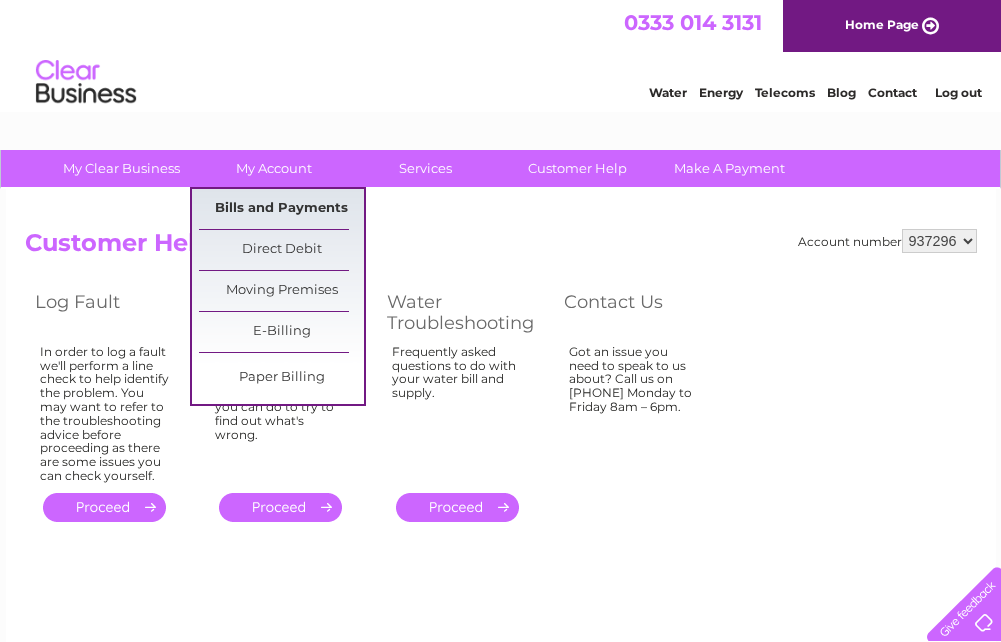 click on "Bills and Payments" at bounding box center (281, 209) 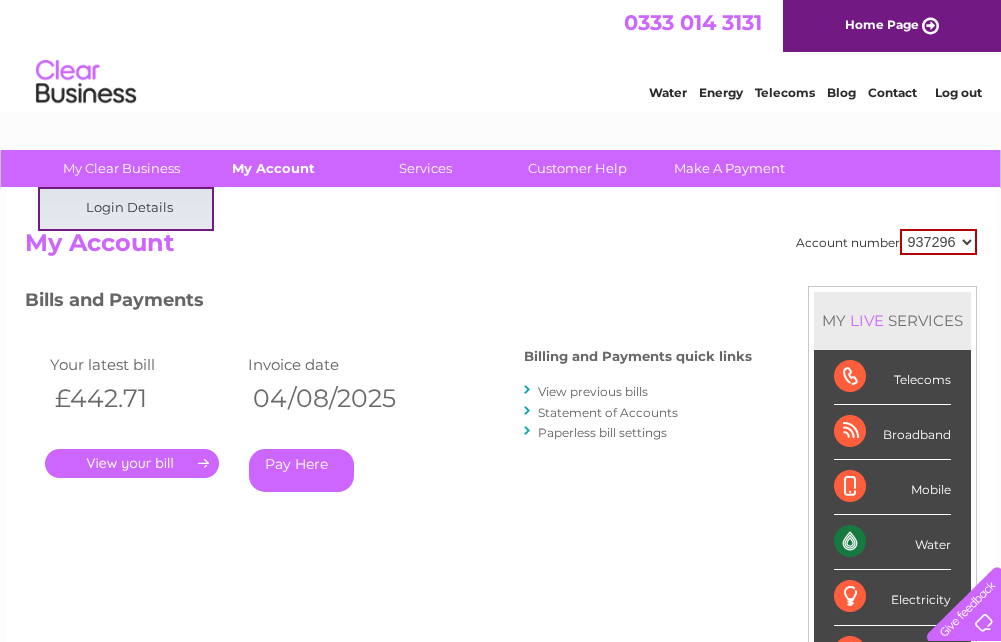scroll, scrollTop: 0, scrollLeft: 0, axis: both 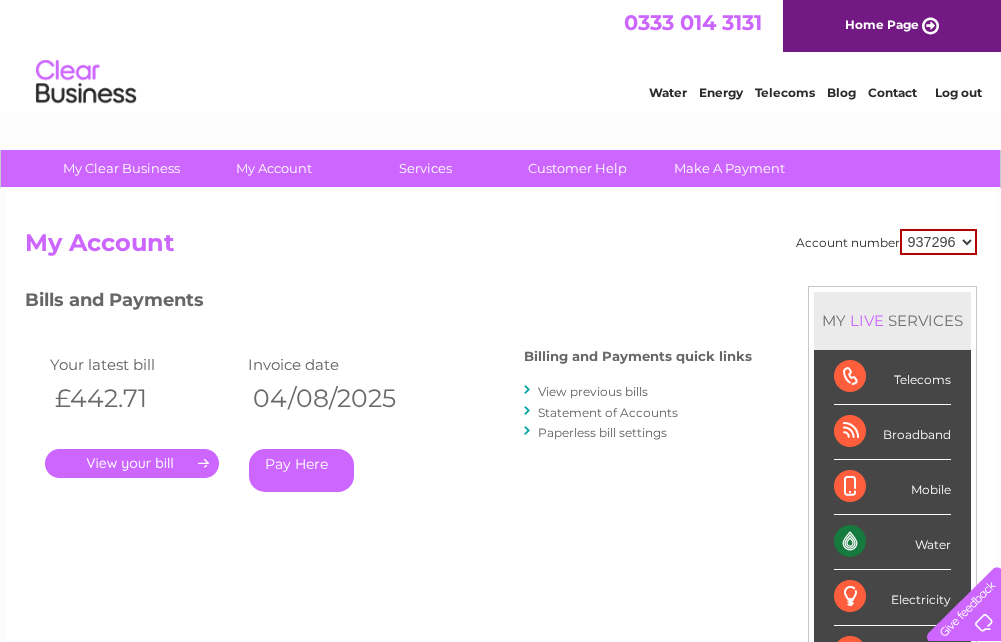 click on "View previous bills" at bounding box center [593, 391] 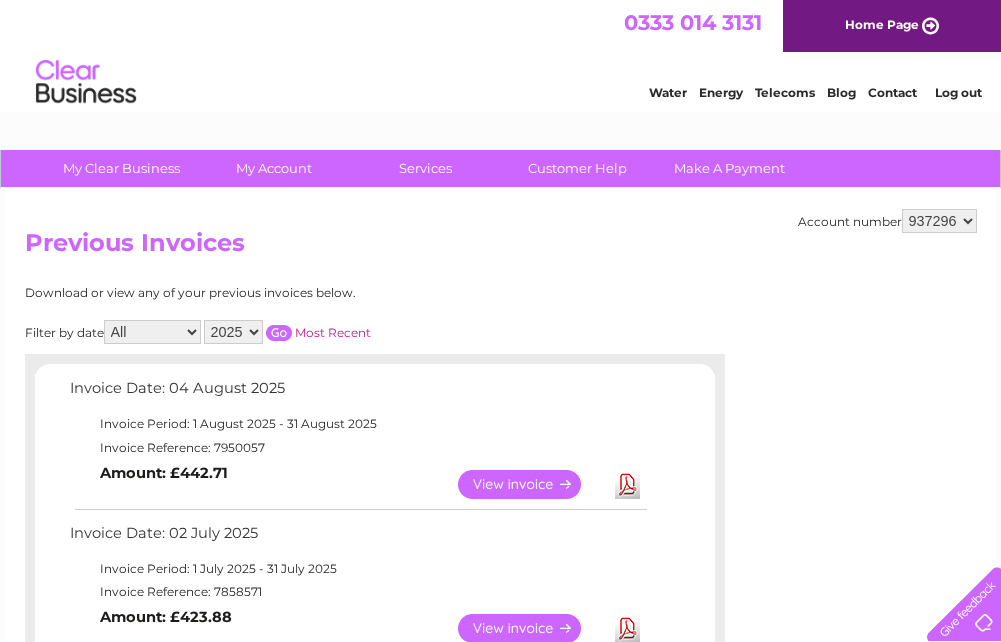 scroll, scrollTop: 0, scrollLeft: 0, axis: both 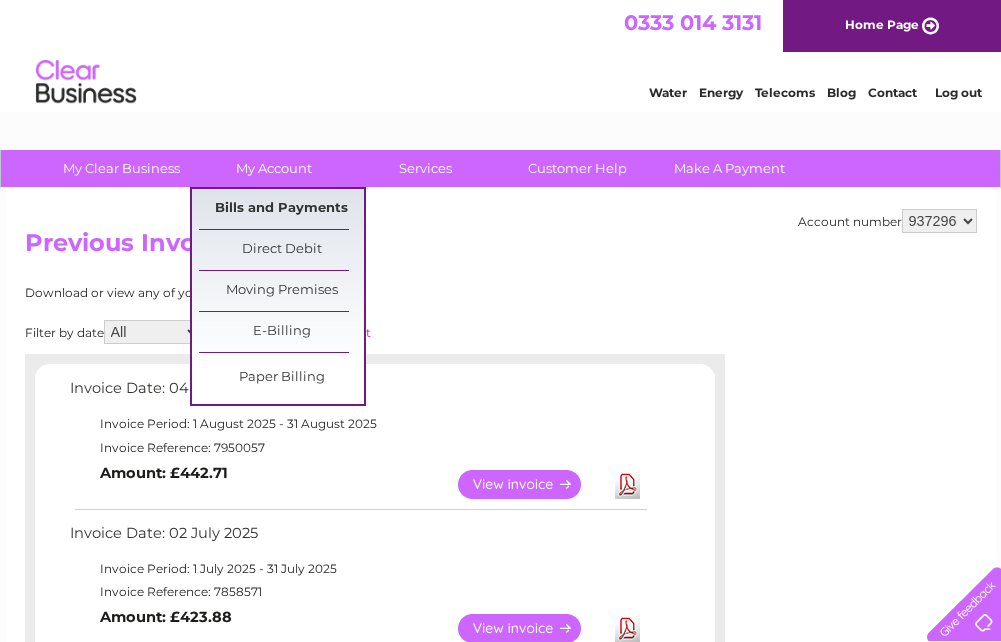 click on "Bills and Payments" at bounding box center [281, 209] 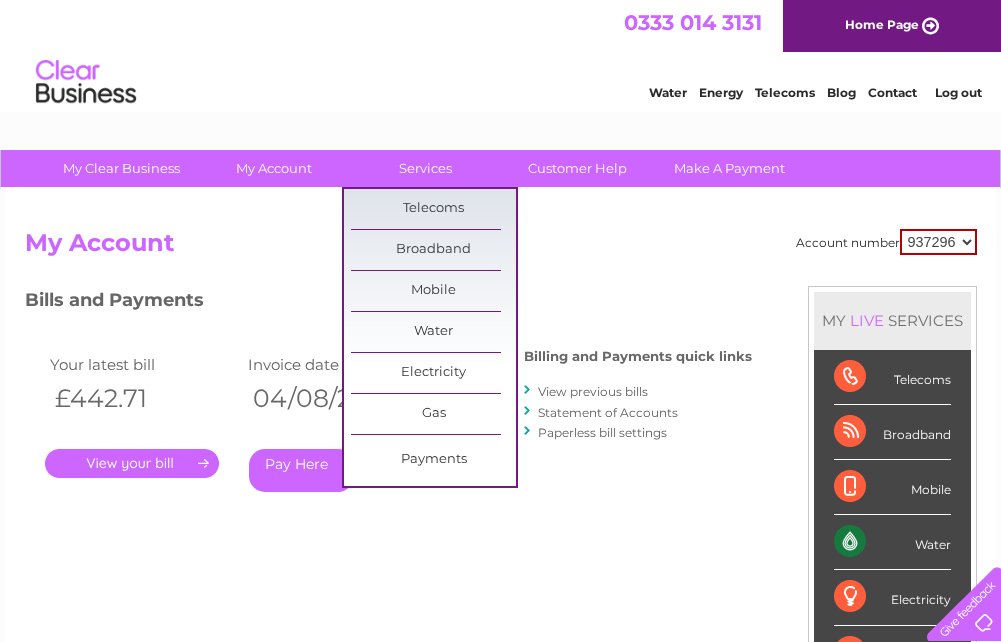 scroll, scrollTop: 0, scrollLeft: 0, axis: both 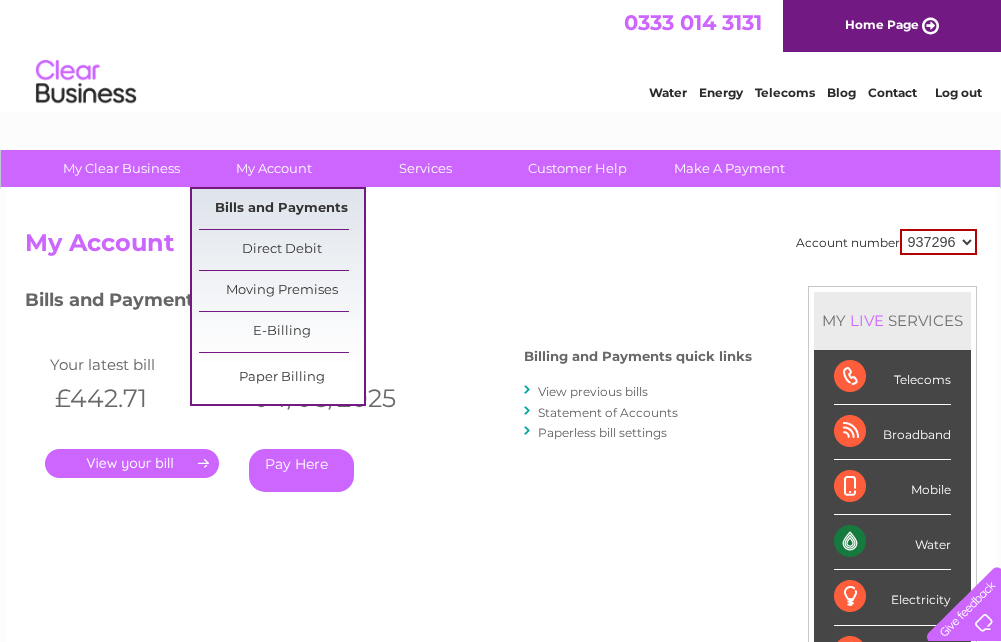 click on "Bills and Payments" at bounding box center [281, 209] 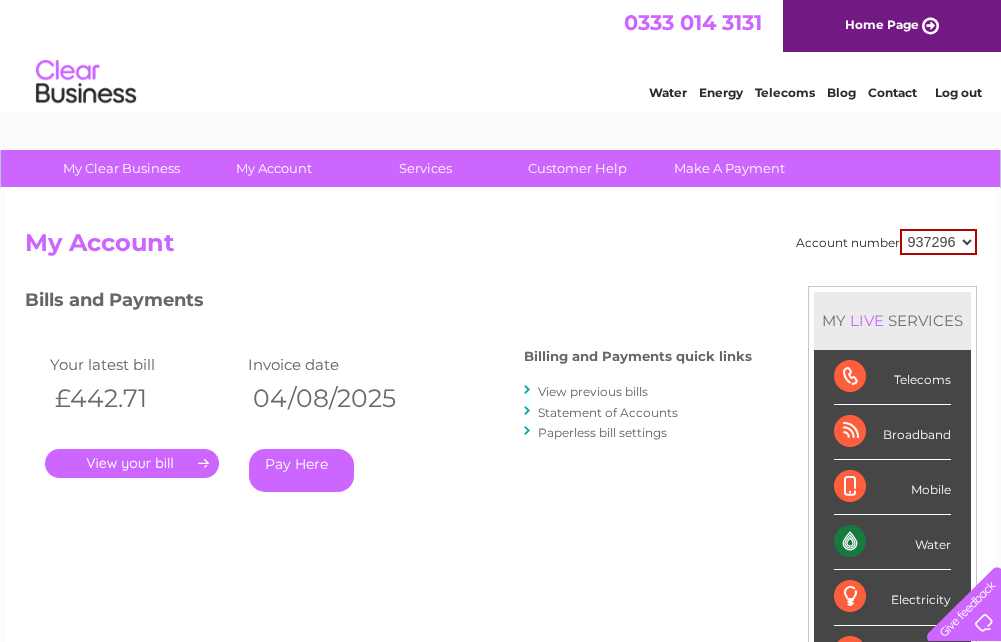 click on "Statement of Accounts" at bounding box center (608, 412) 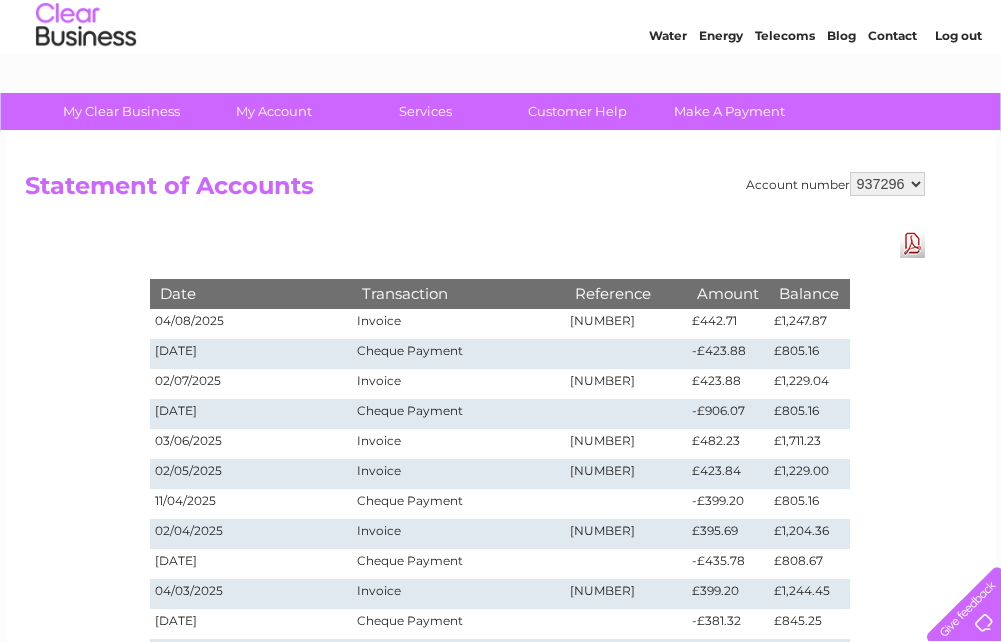 scroll, scrollTop: 0, scrollLeft: 0, axis: both 